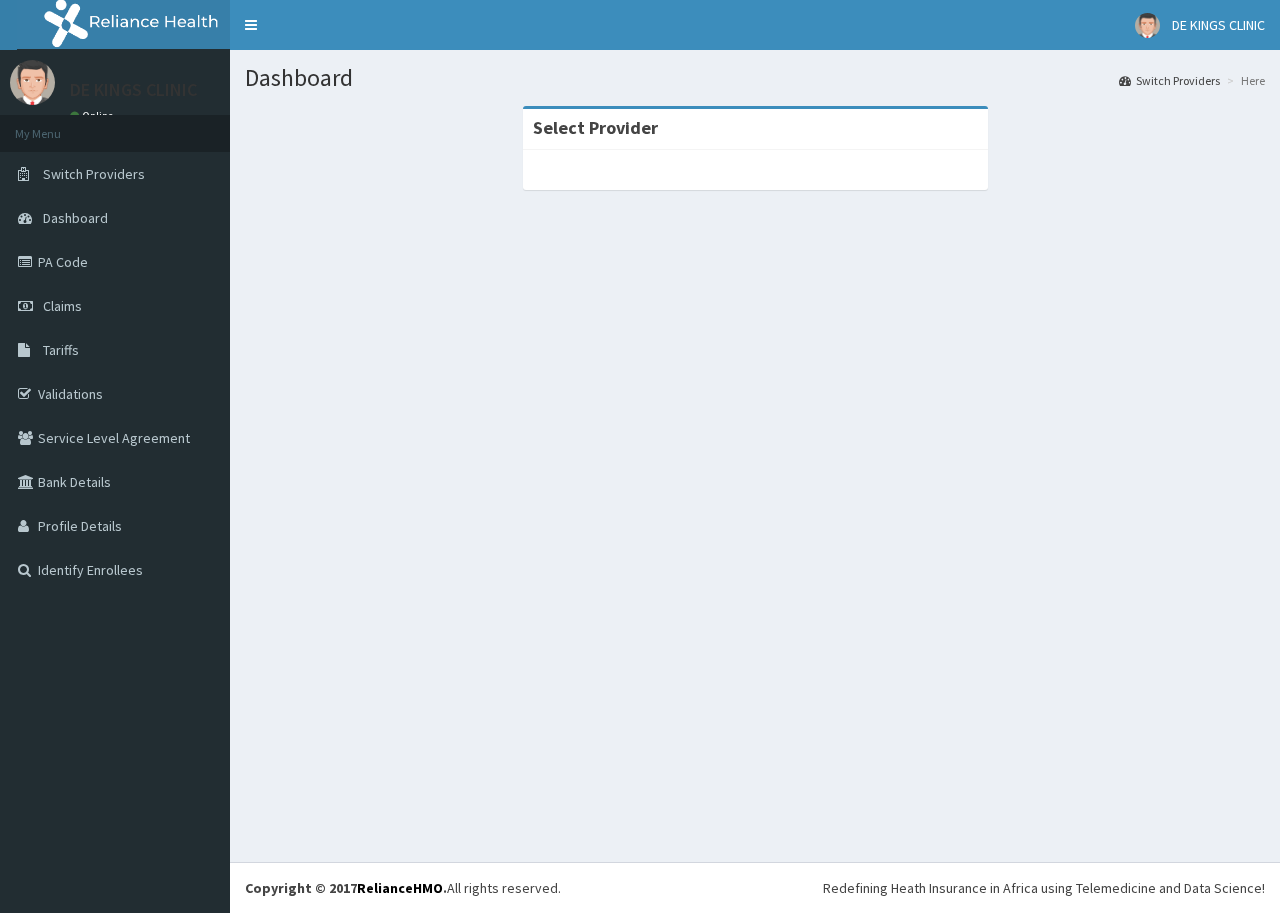 scroll, scrollTop: 0, scrollLeft: 0, axis: both 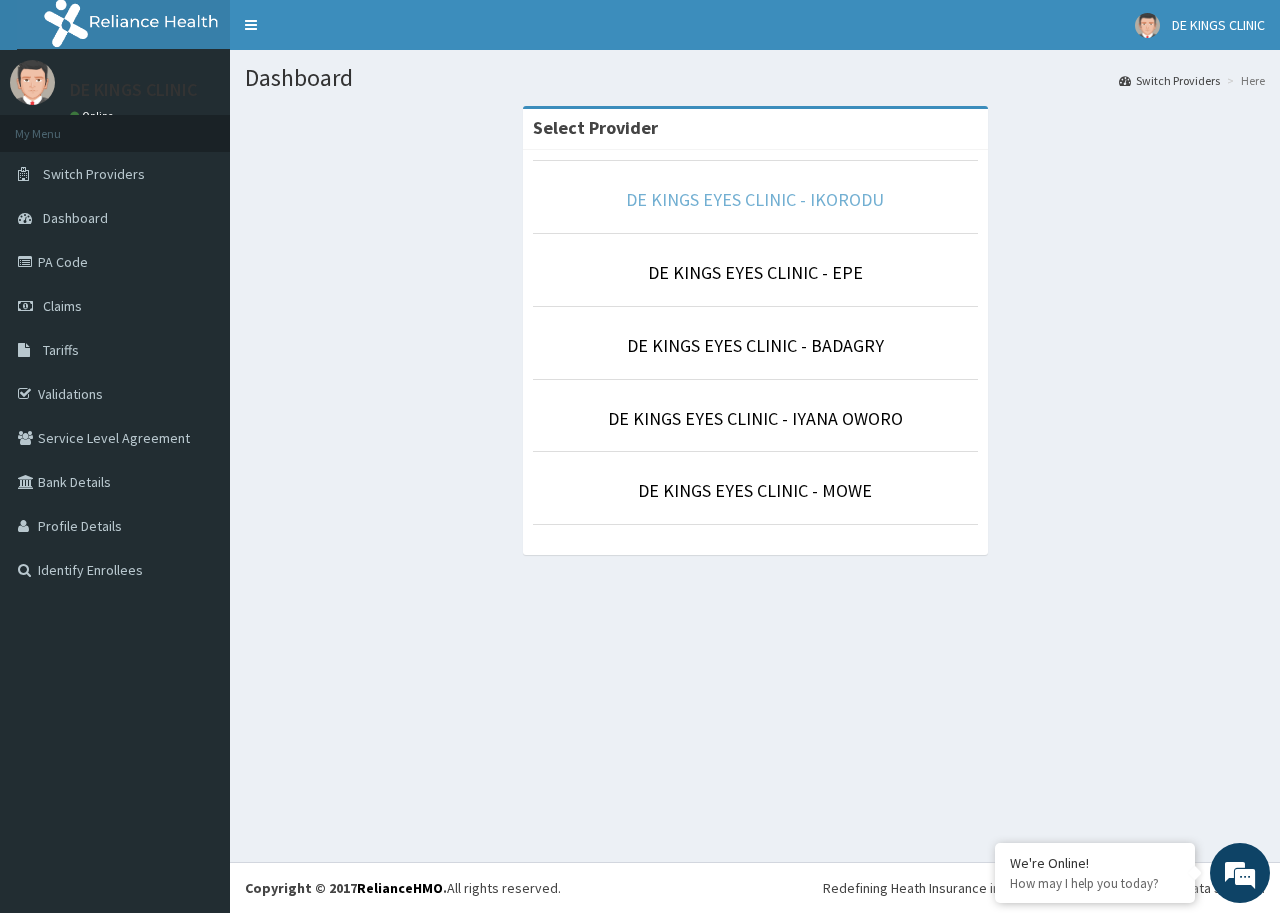 click on "DE KINGS EYES CLINIC - IKORODU" at bounding box center [755, 199] 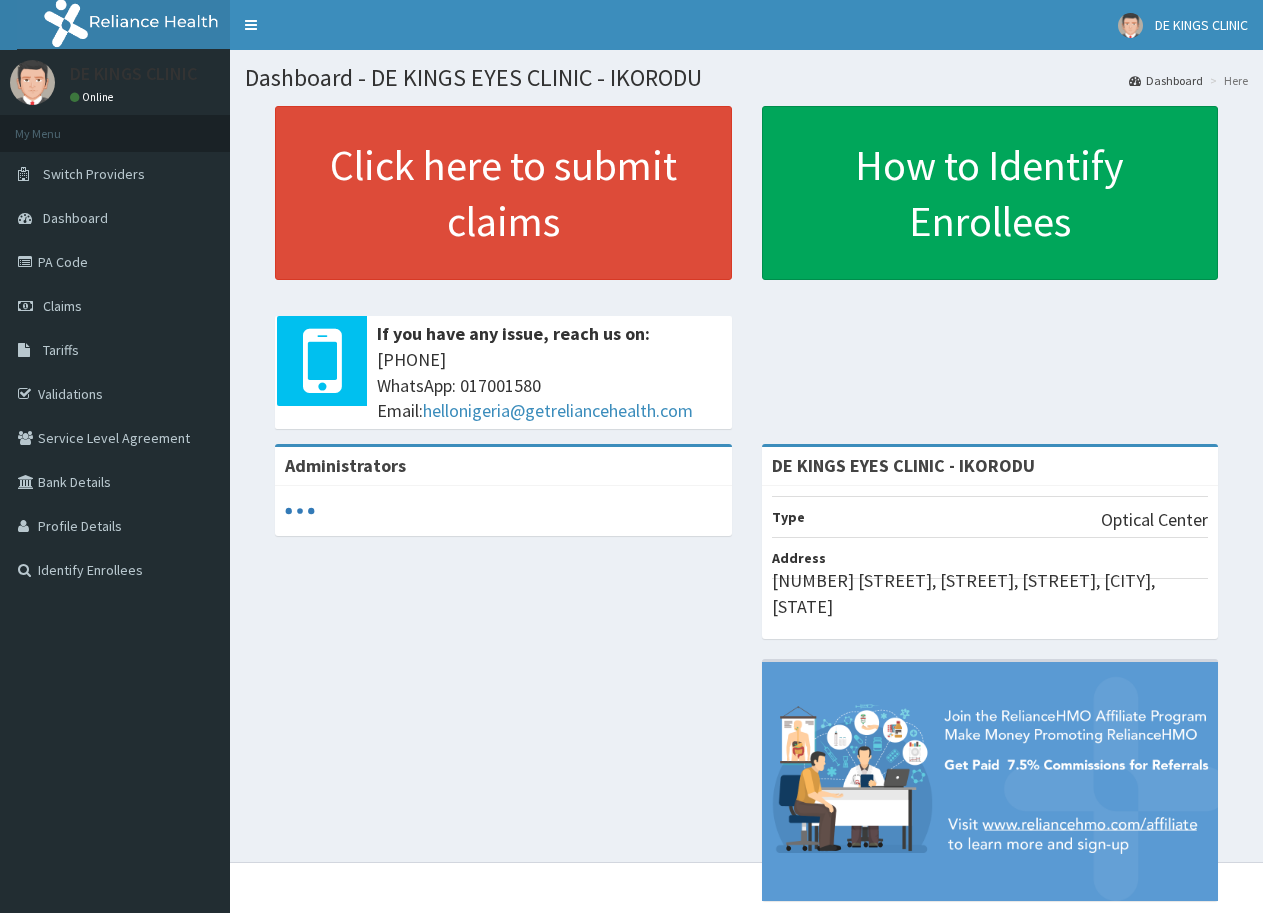 click on "PA Code" at bounding box center [115, 262] 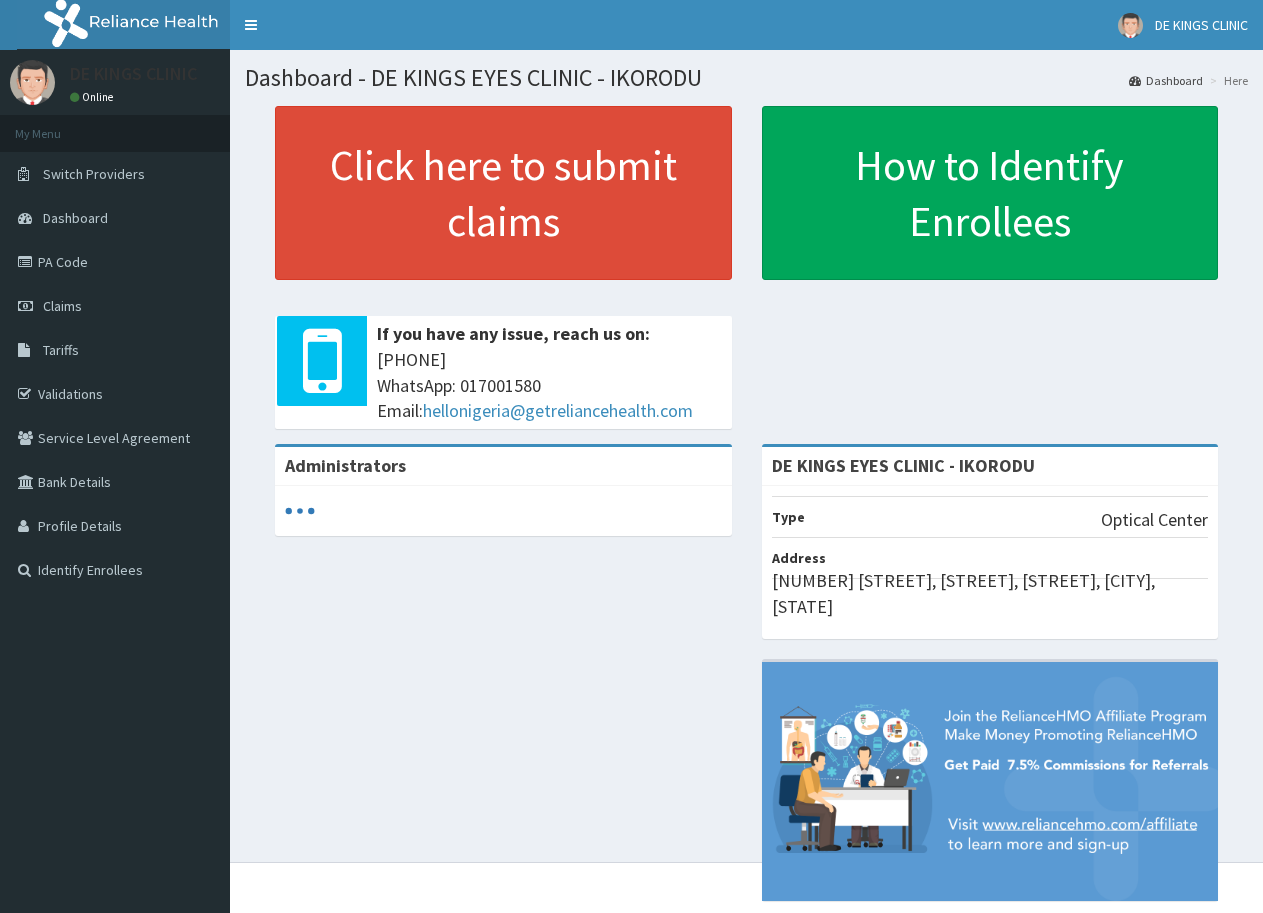 scroll, scrollTop: 0, scrollLeft: 0, axis: both 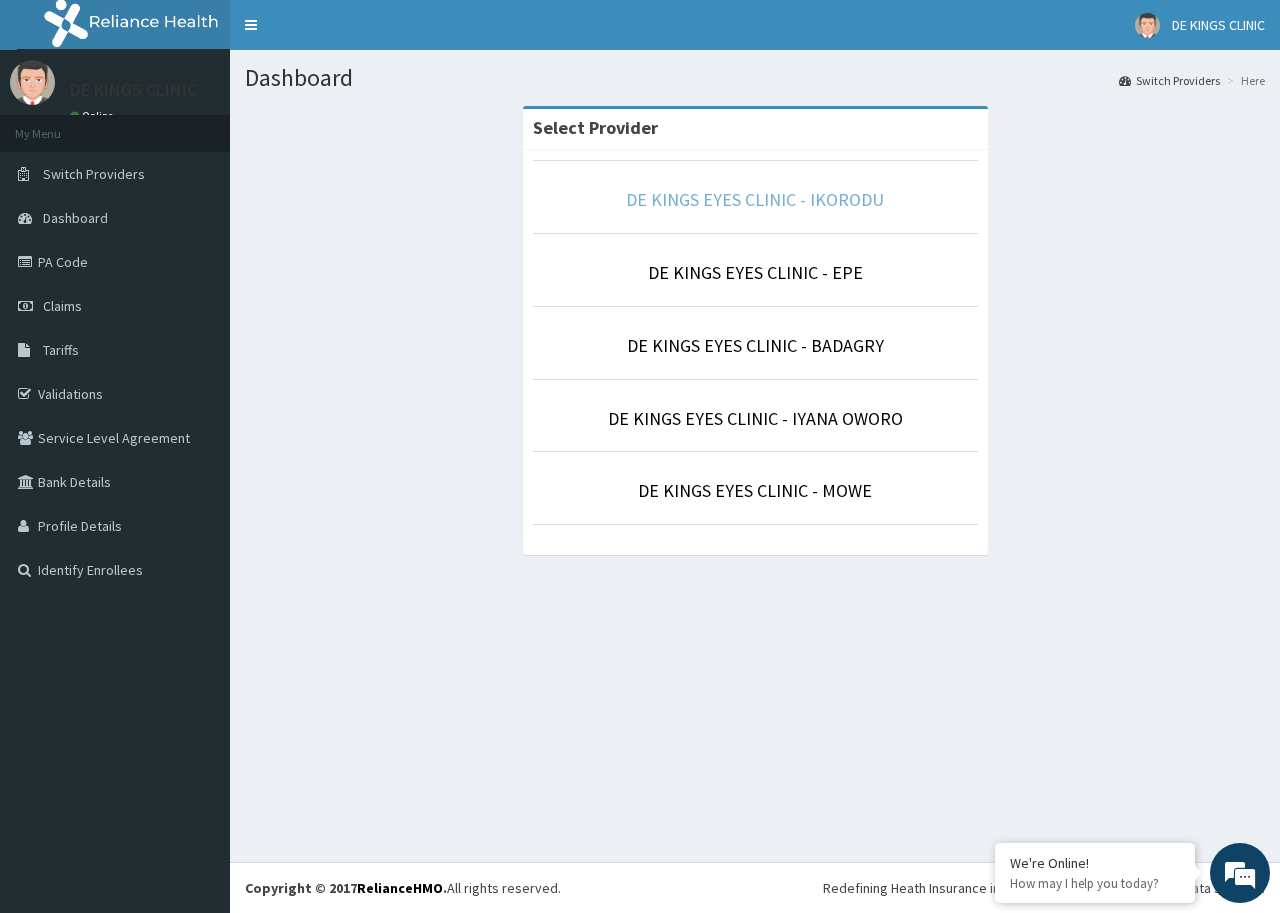 click on "DE KINGS EYES CLINIC - IKORODU" at bounding box center [755, 199] 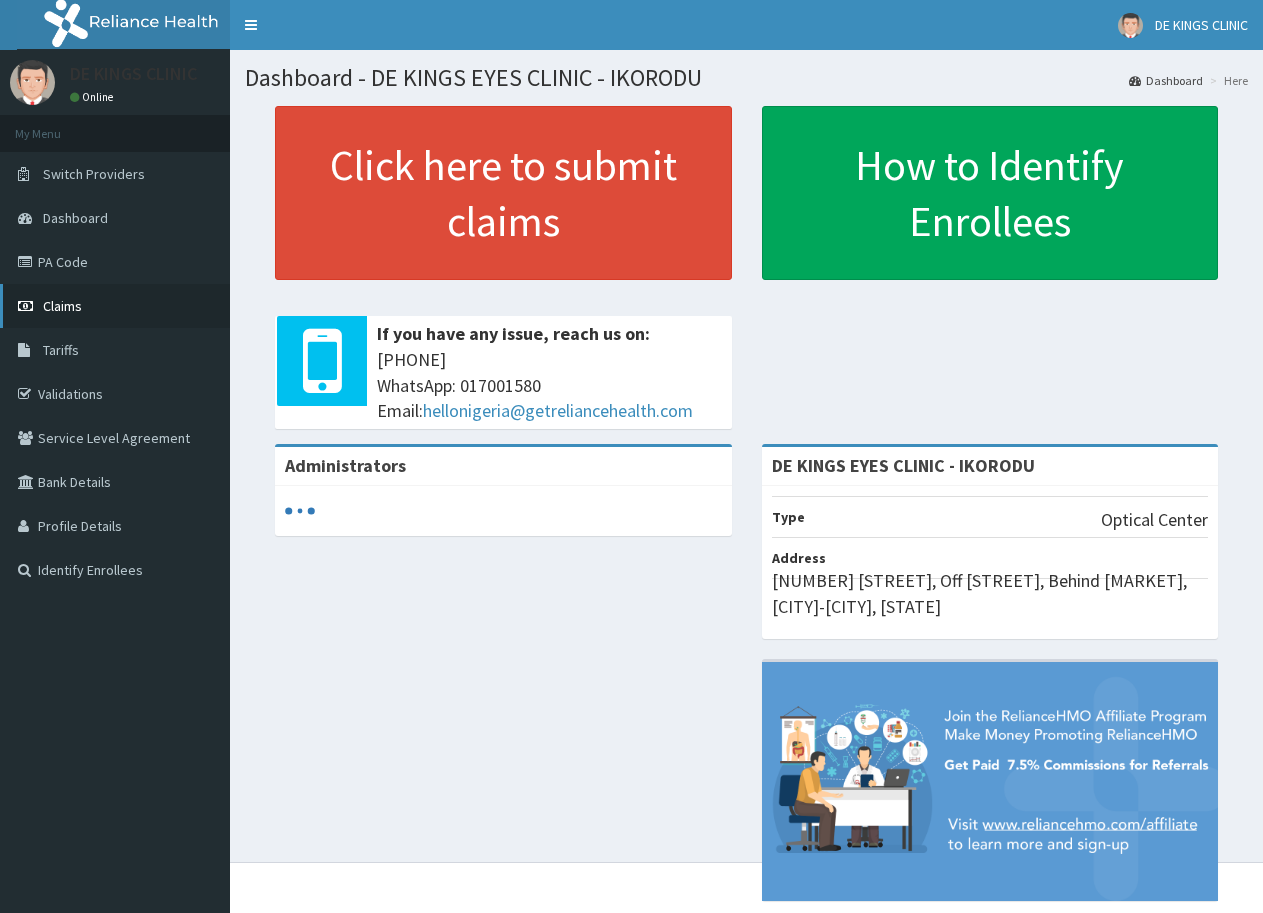 scroll, scrollTop: 0, scrollLeft: 0, axis: both 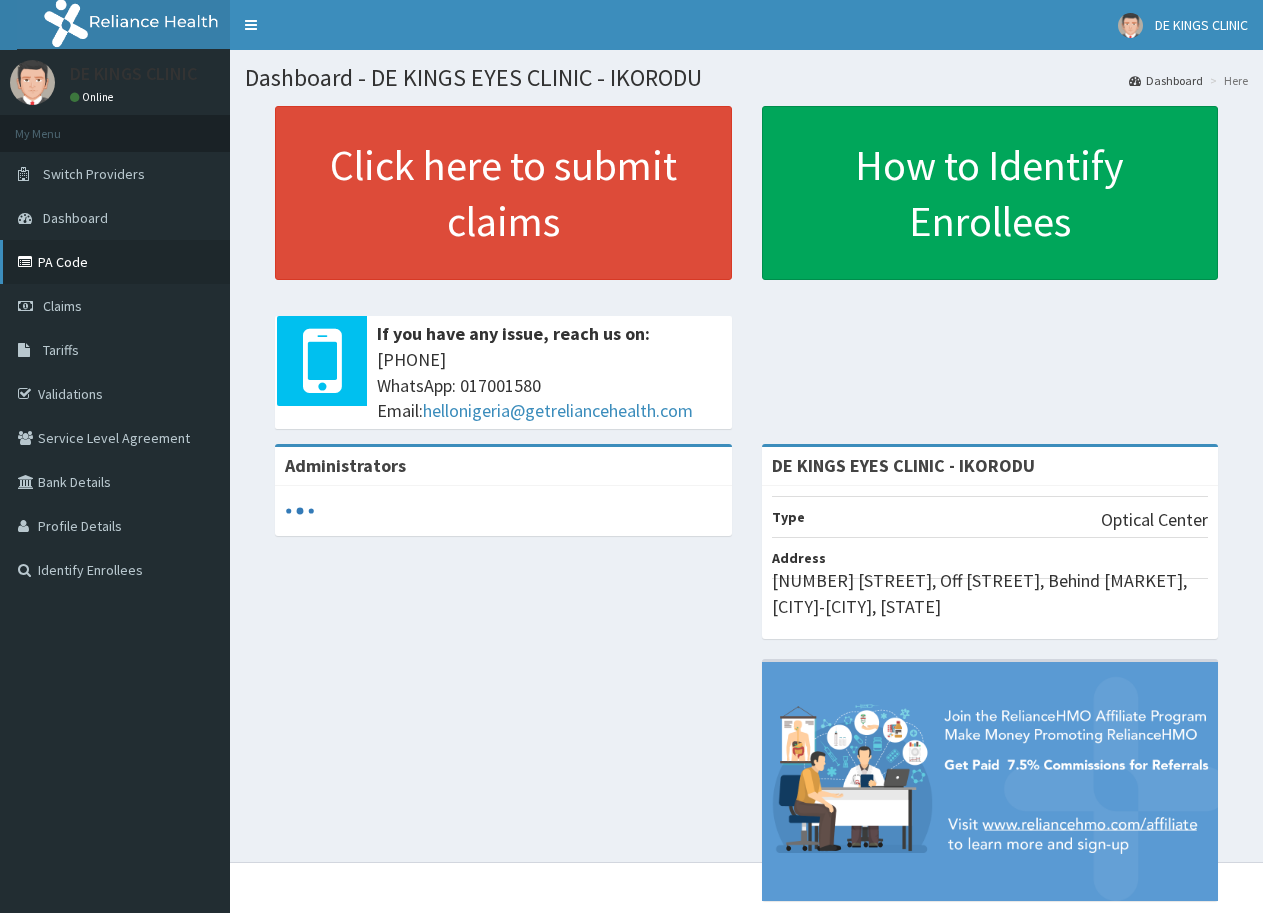 click on "PA Code" at bounding box center (115, 262) 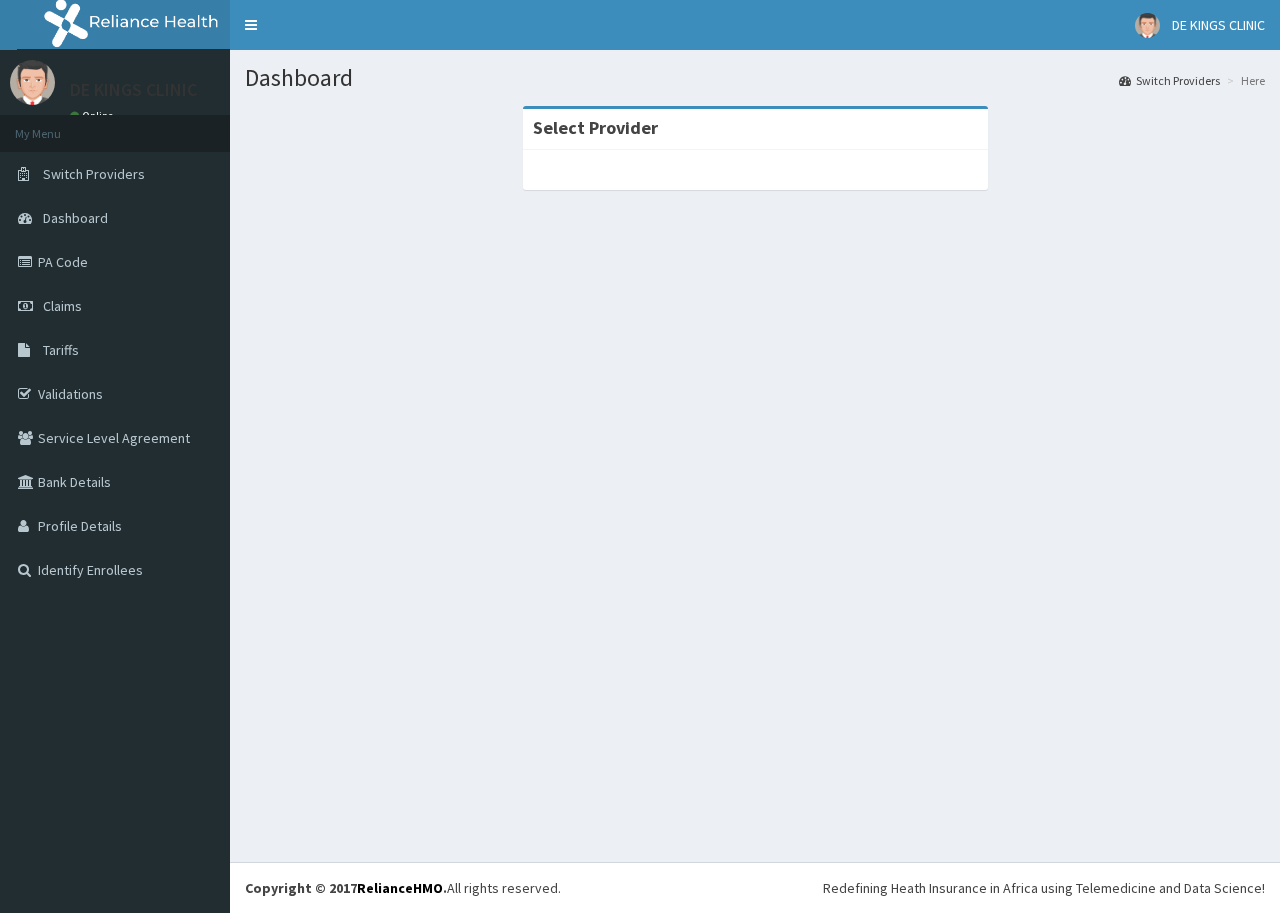 scroll, scrollTop: 0, scrollLeft: 0, axis: both 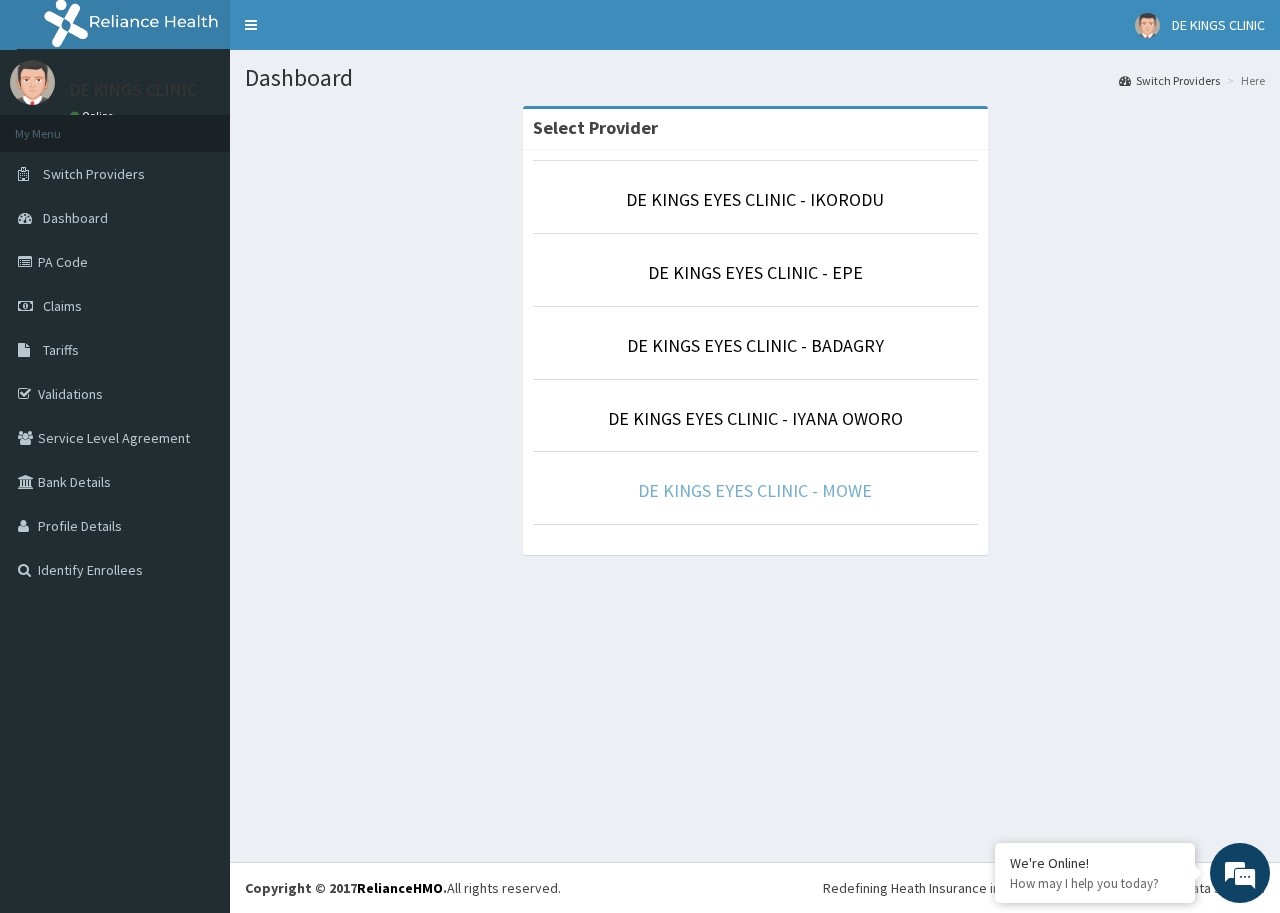 click on "DE KINGS EYES CLINIC - MOWE" at bounding box center (755, 490) 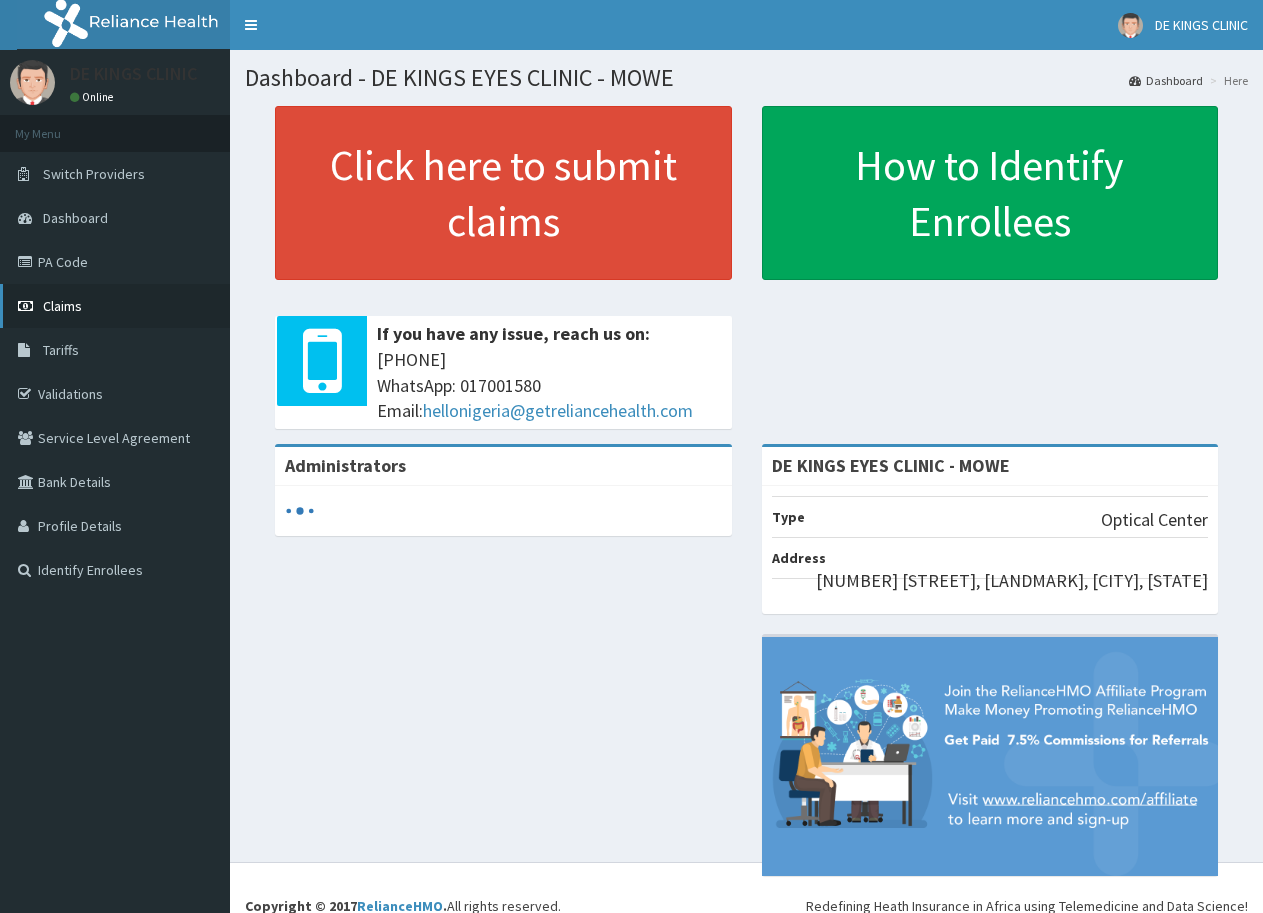 scroll, scrollTop: 0, scrollLeft: 0, axis: both 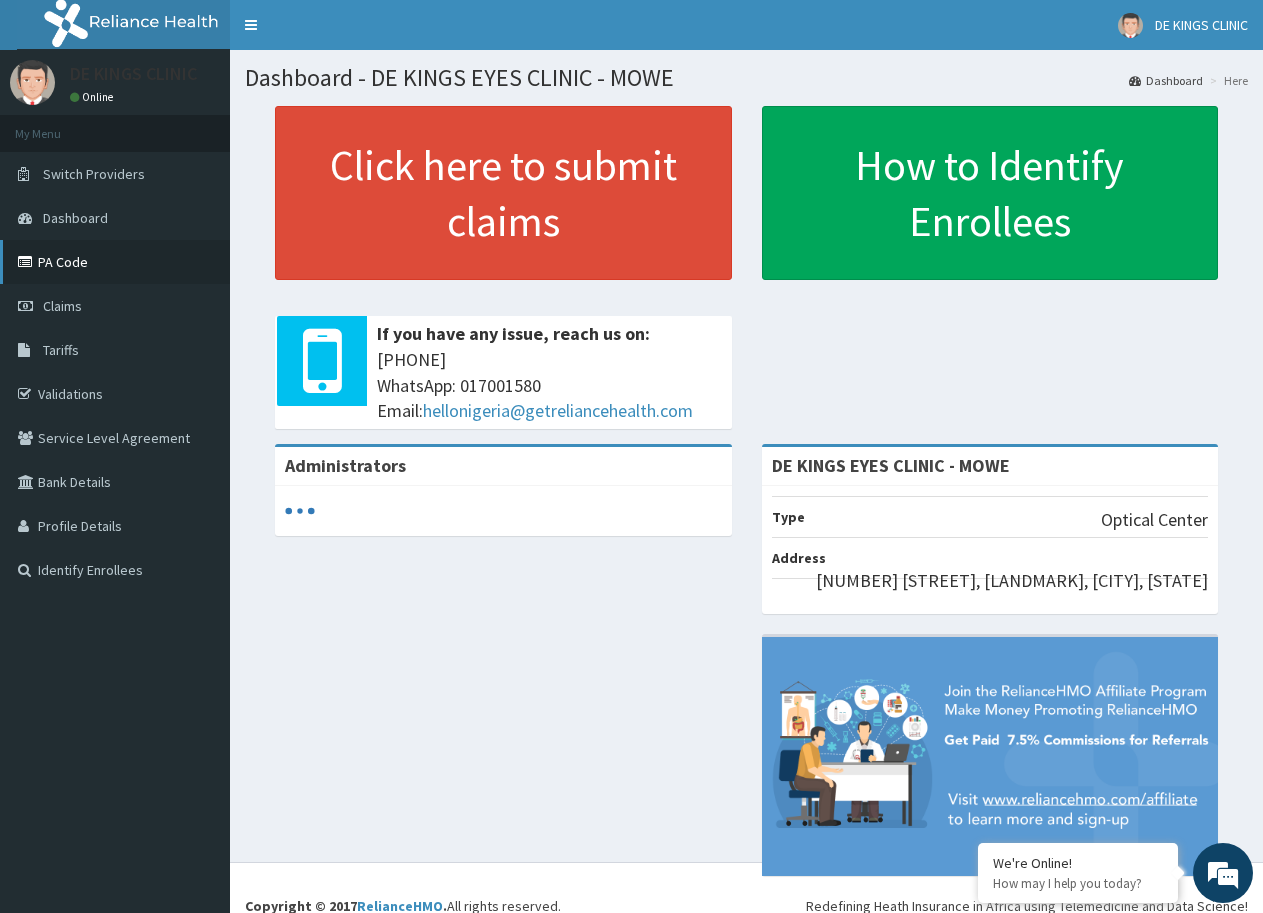 click on "PA Code" at bounding box center [115, 262] 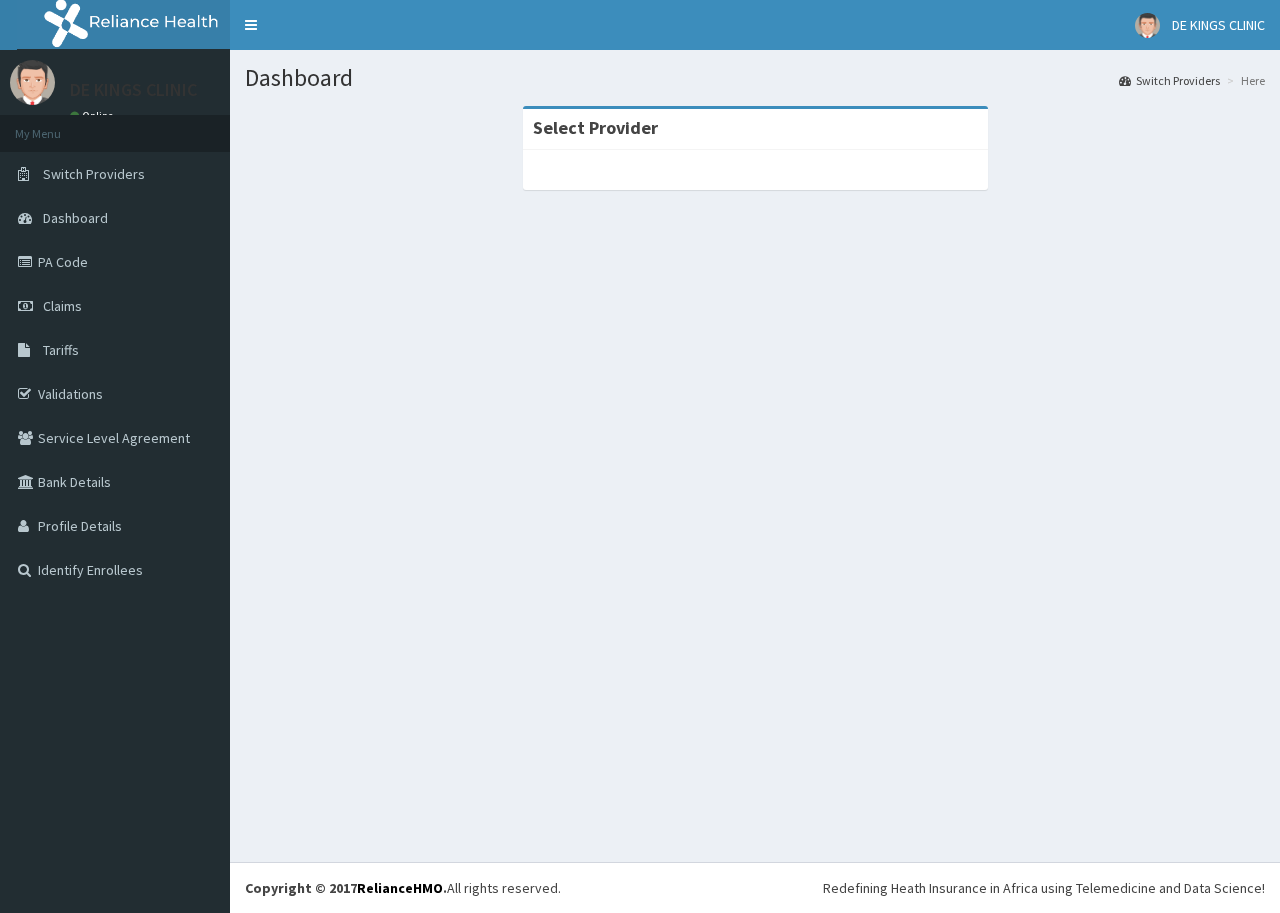 scroll, scrollTop: 0, scrollLeft: 0, axis: both 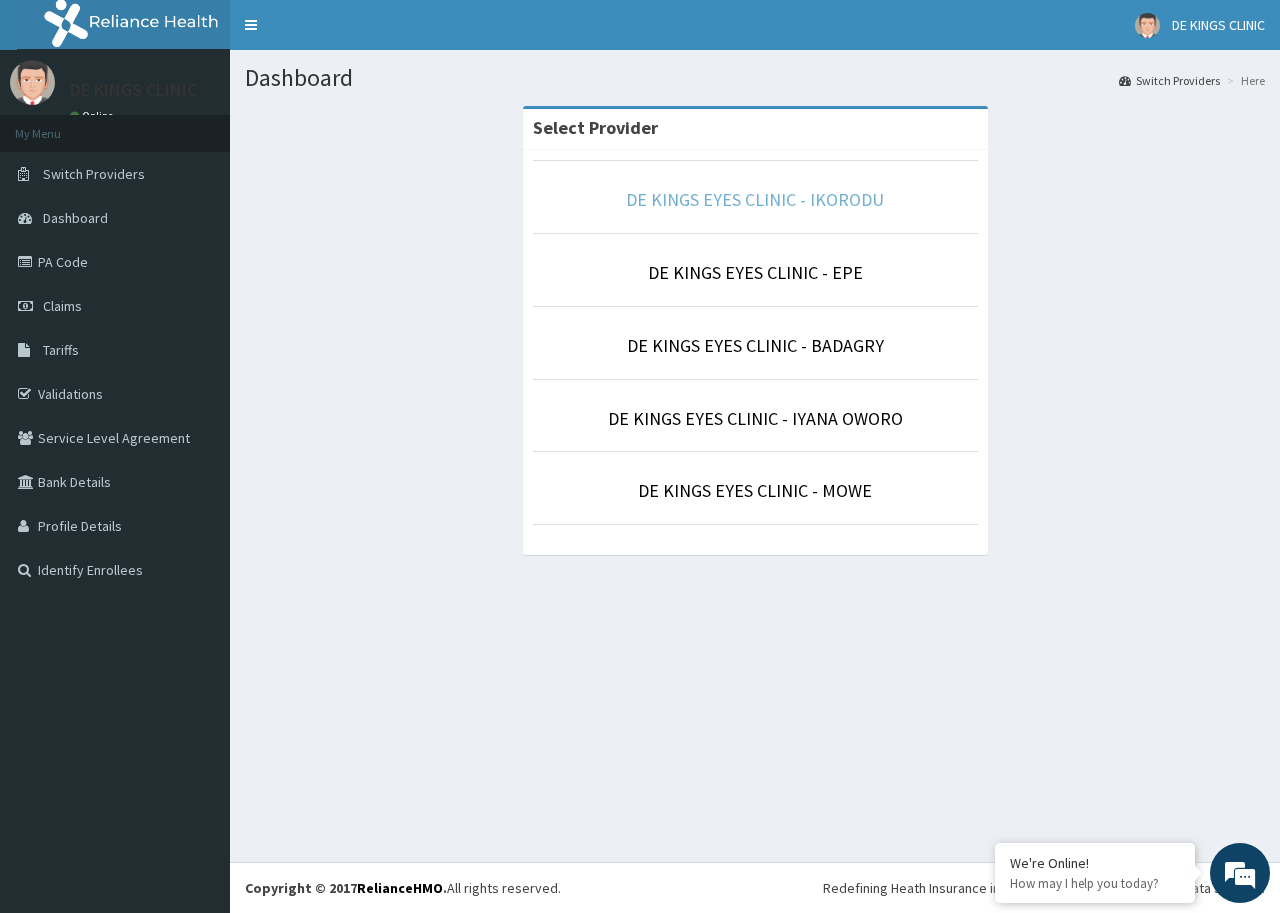 click on "DE KINGS EYES CLINIC - IKORODU" at bounding box center (755, 199) 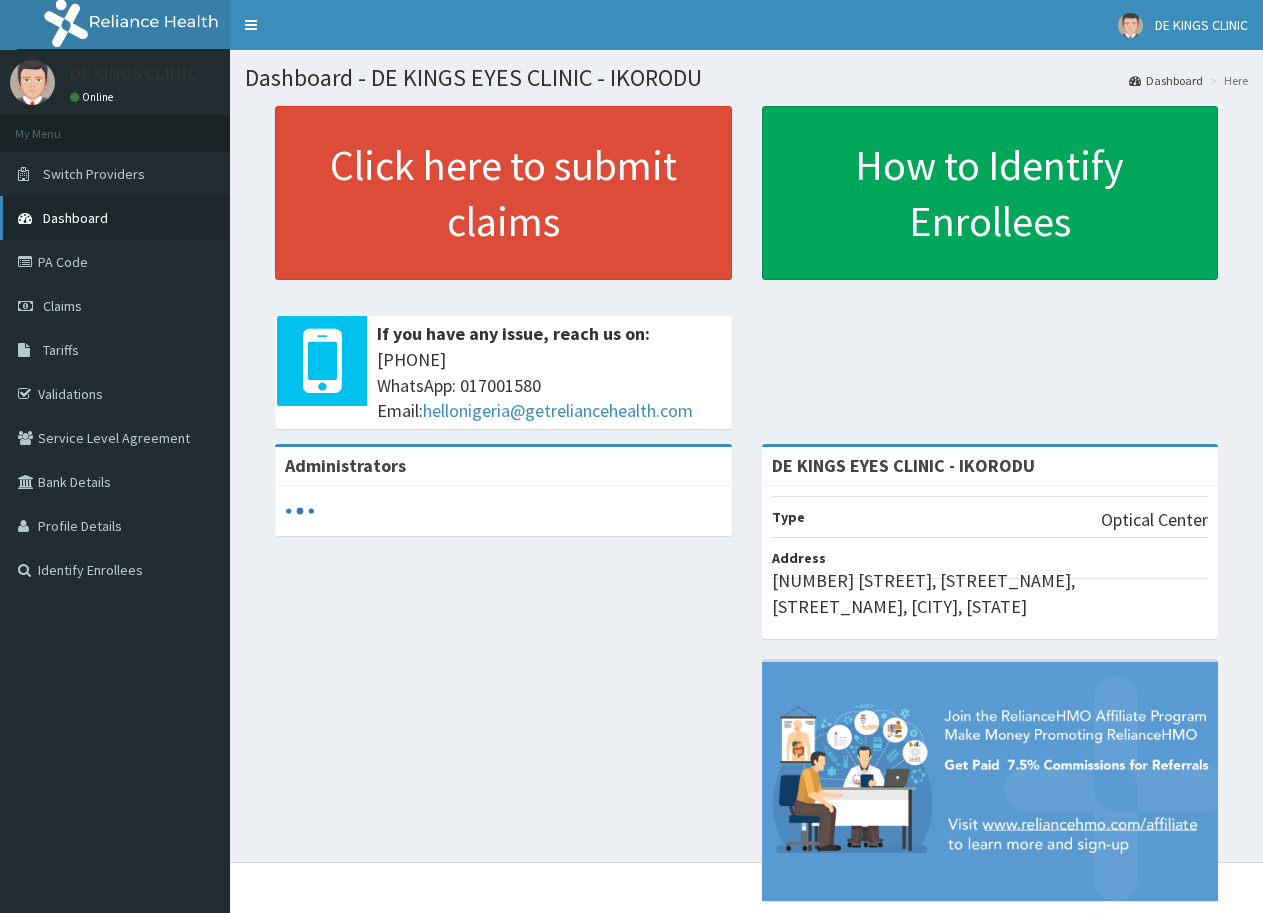 scroll, scrollTop: 0, scrollLeft: 0, axis: both 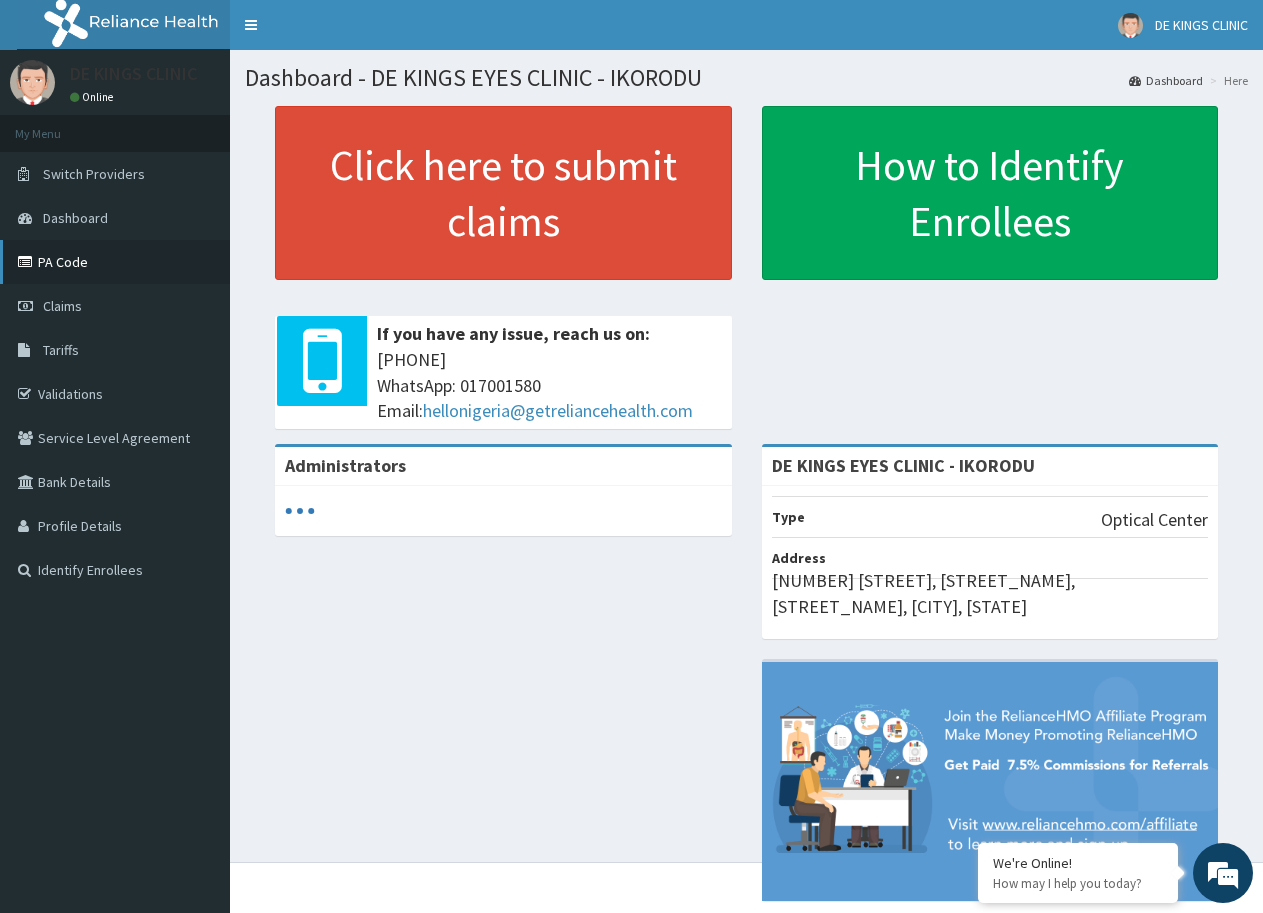 click on "PA Code" at bounding box center (115, 262) 